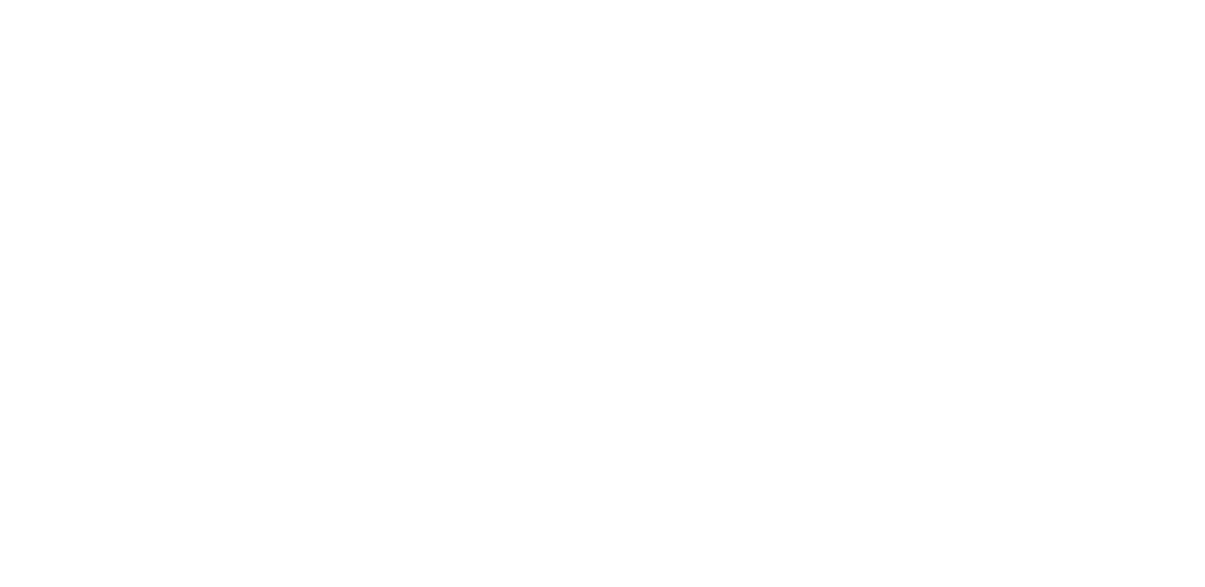 scroll, scrollTop: 0, scrollLeft: 0, axis: both 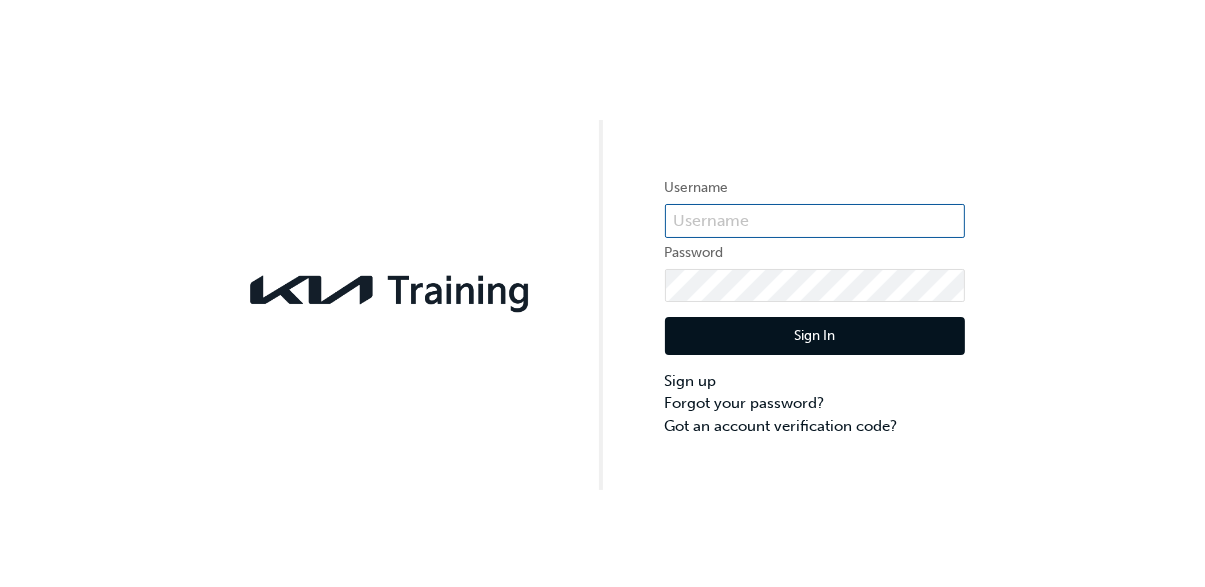 click at bounding box center [815, 221] 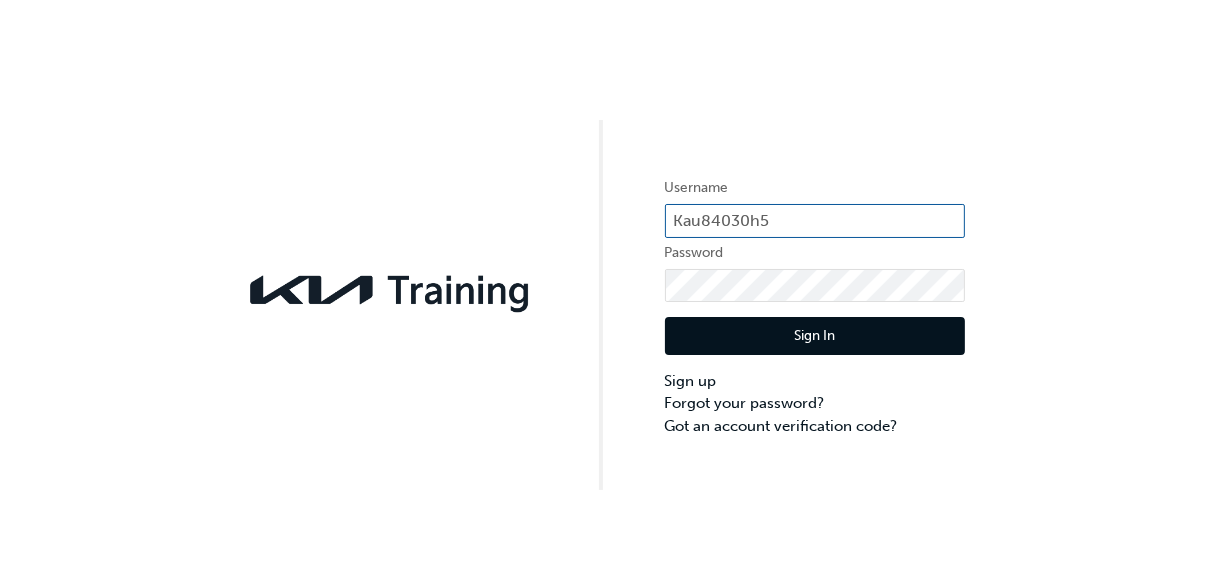 type on "Kau84030h5" 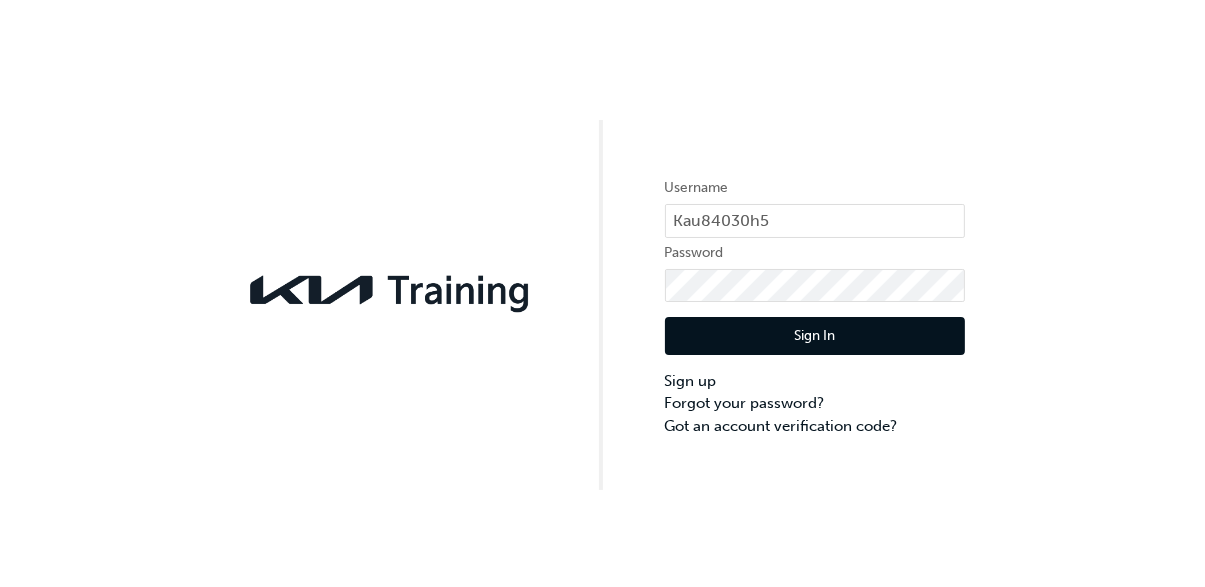 click on "Sign In" at bounding box center (815, 336) 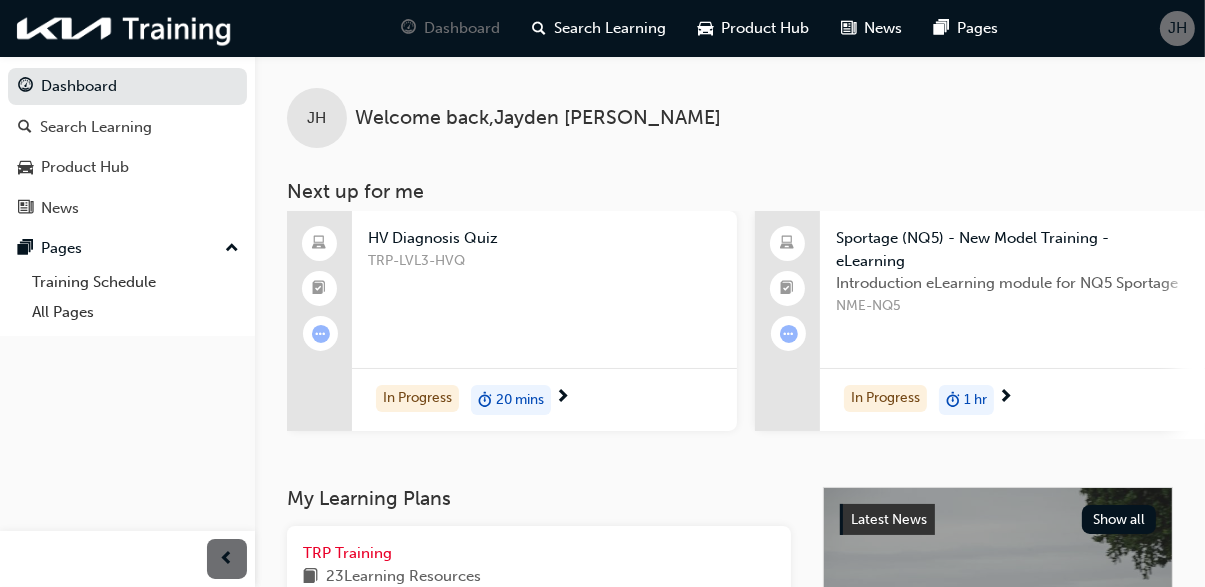 click on "TRP-LVL3-HVQ" at bounding box center [544, 290] 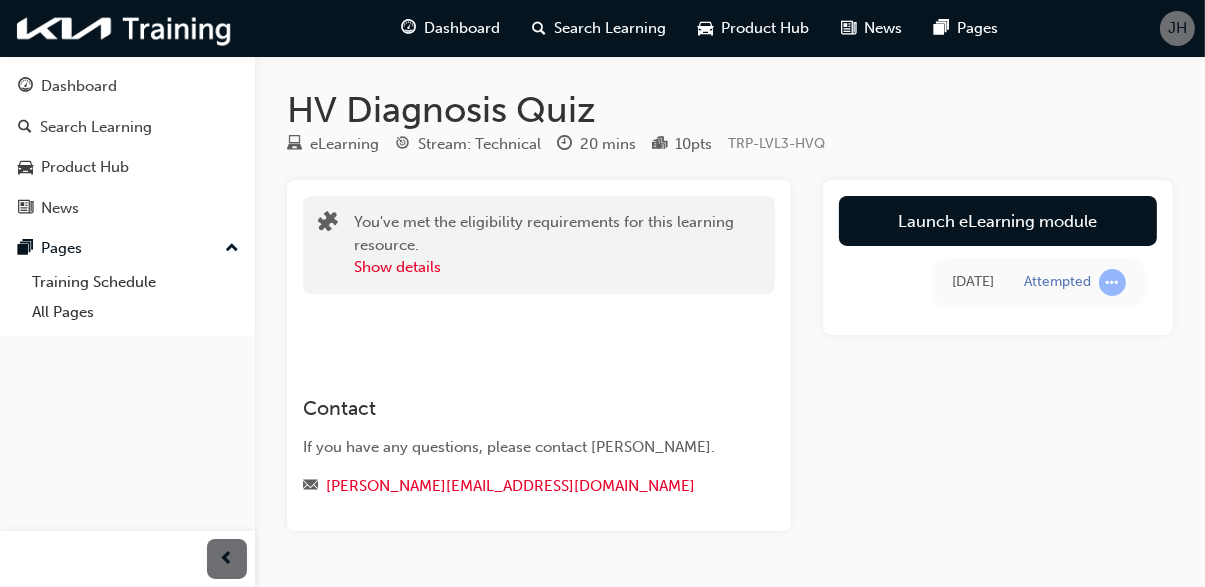 click on "Launch eLearning module" at bounding box center [998, 221] 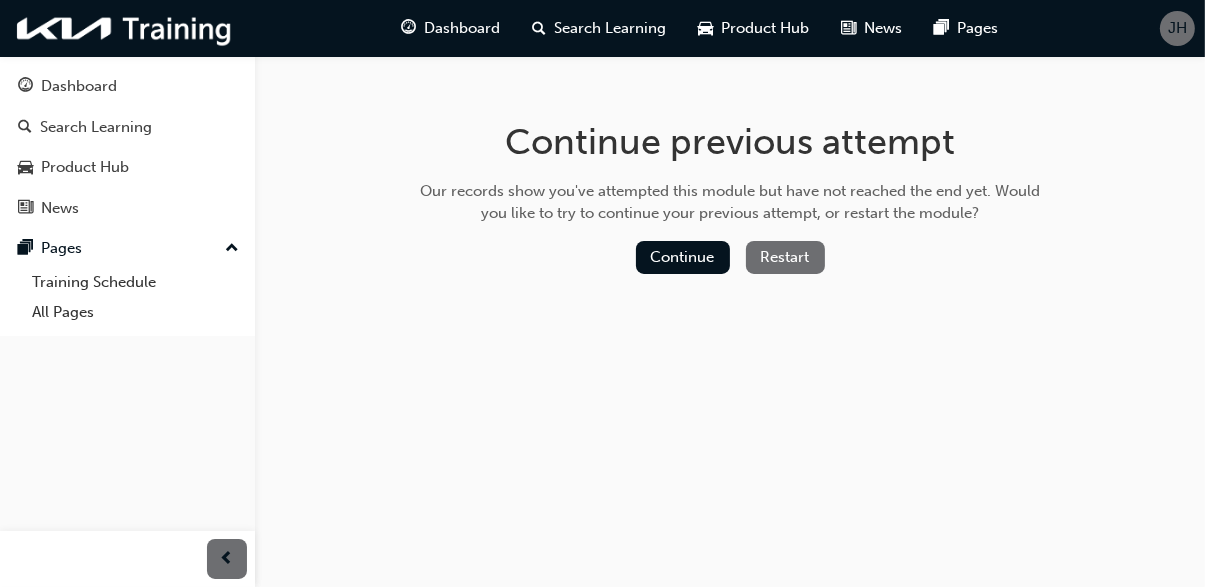 click on "Continue" at bounding box center [683, 257] 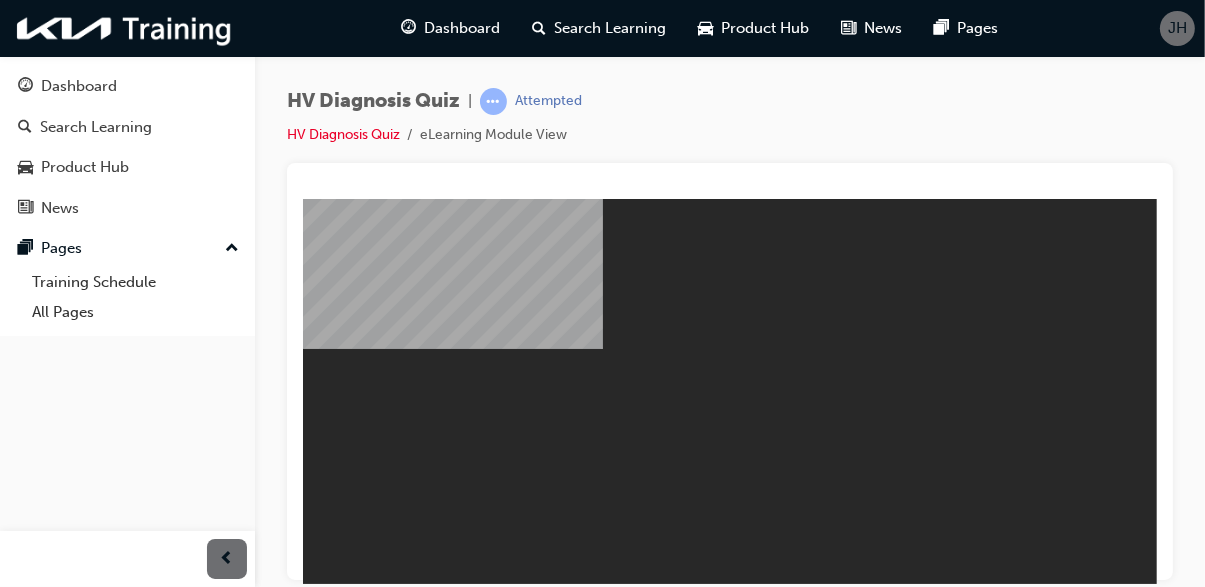 scroll, scrollTop: 0, scrollLeft: 0, axis: both 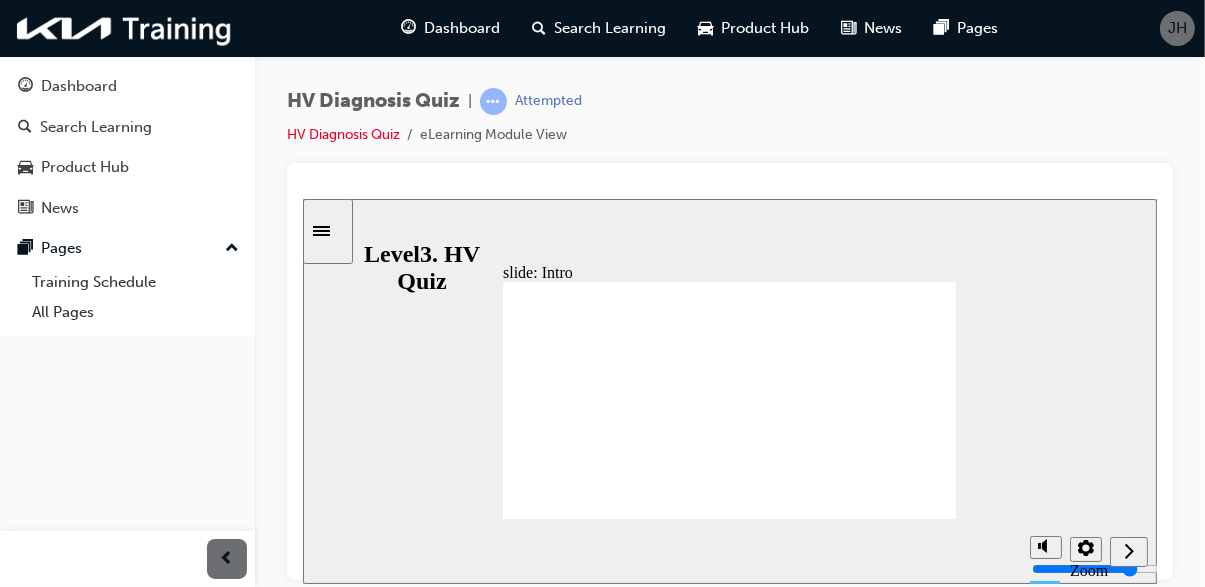 click 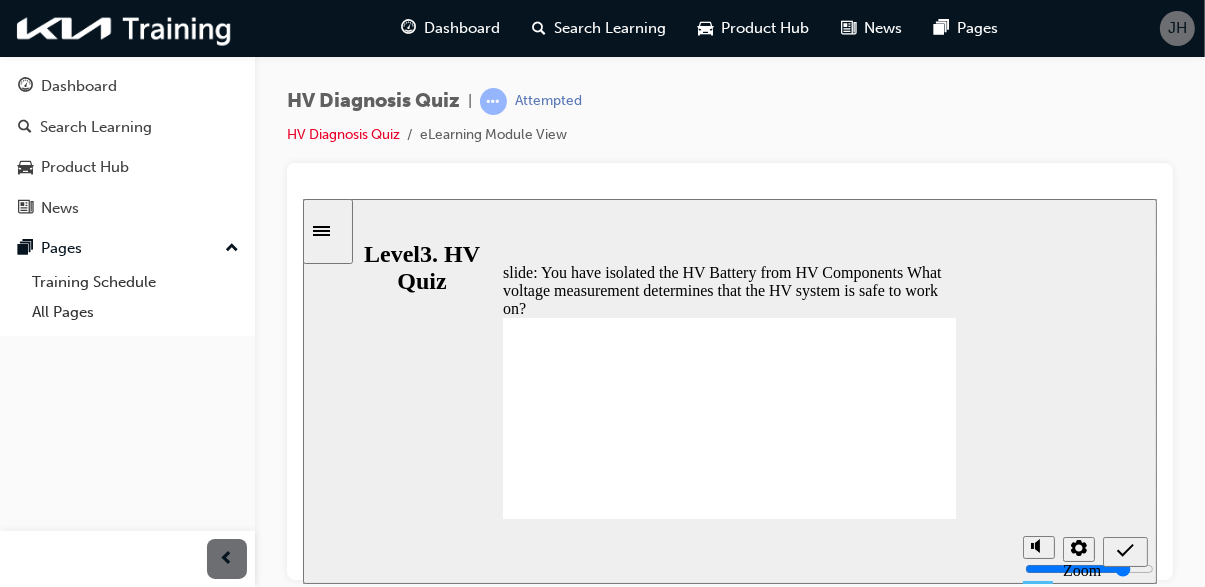 click at bounding box center [227, 559] 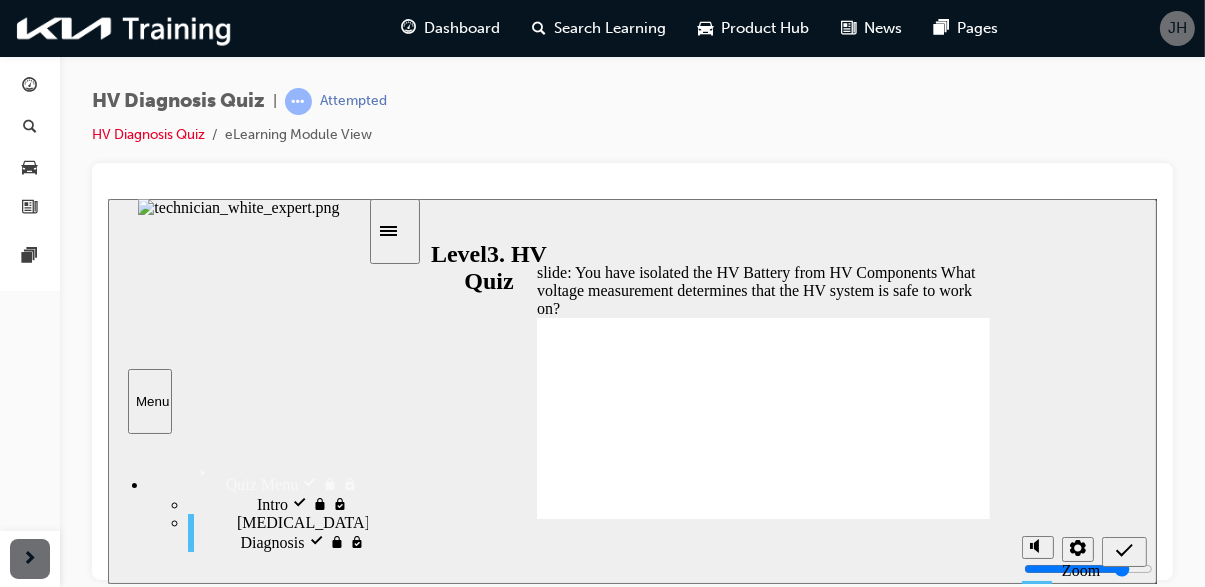 click at bounding box center (30, 559) 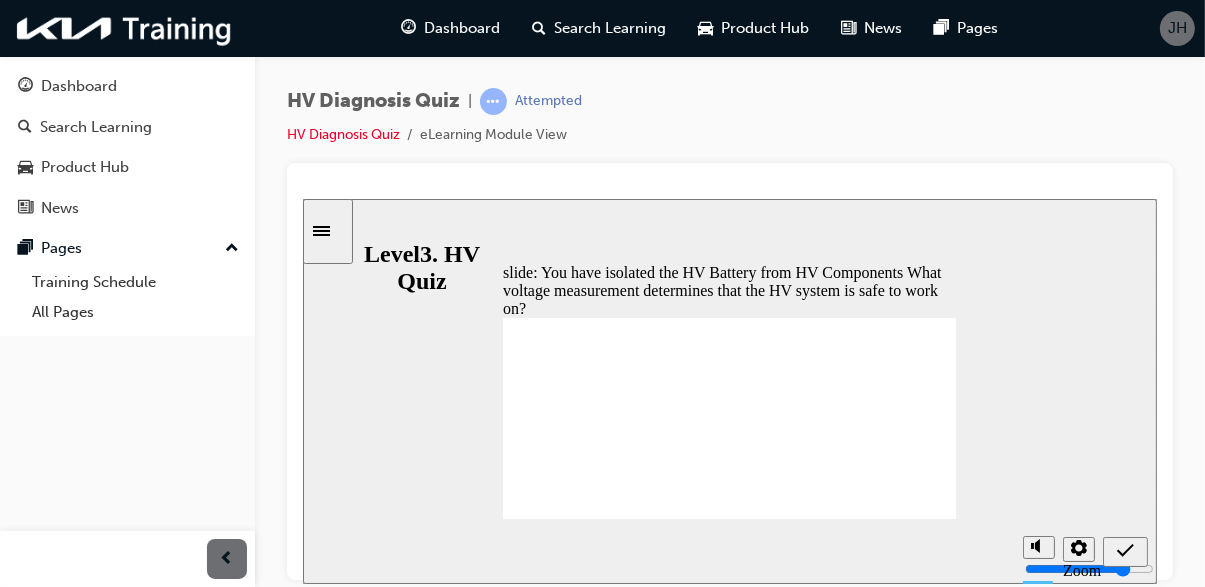 radio on "true" 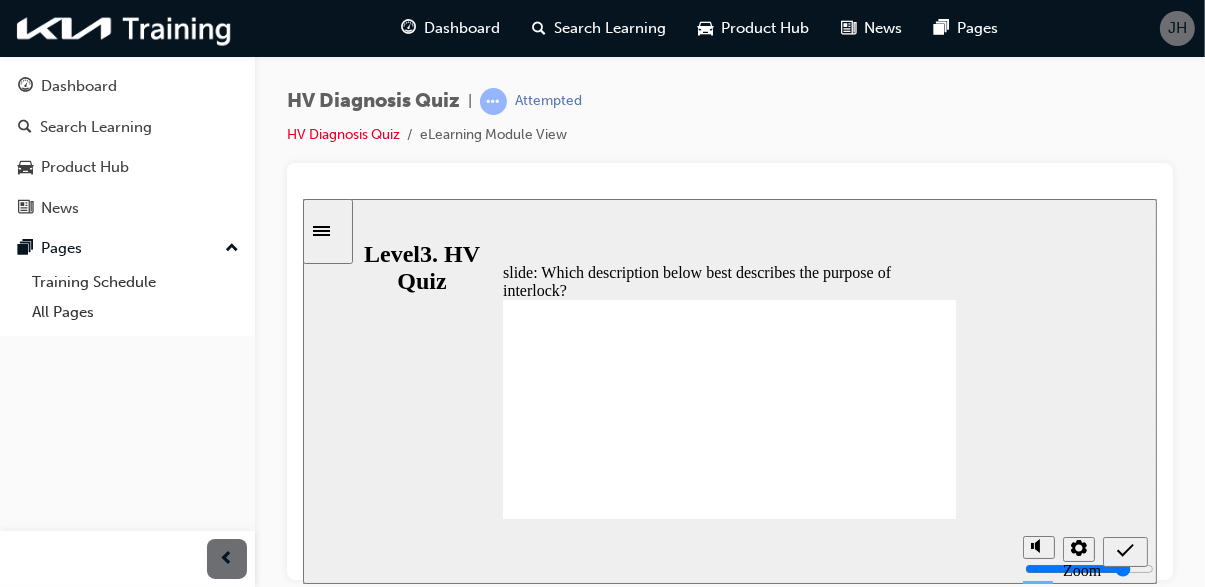 radio on "true" 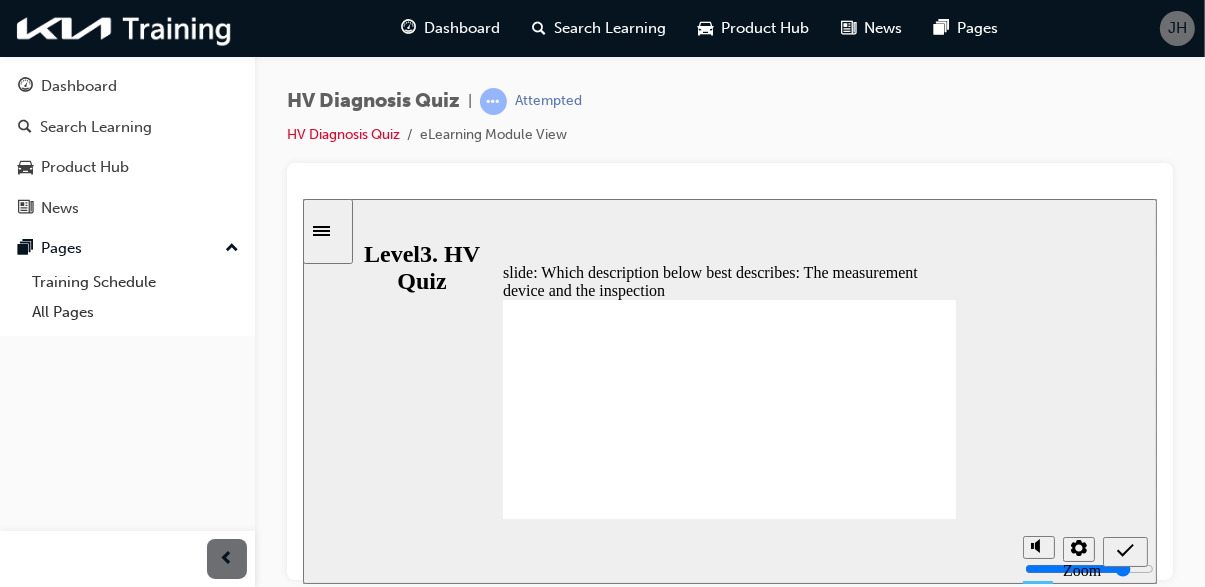 radio on "true" 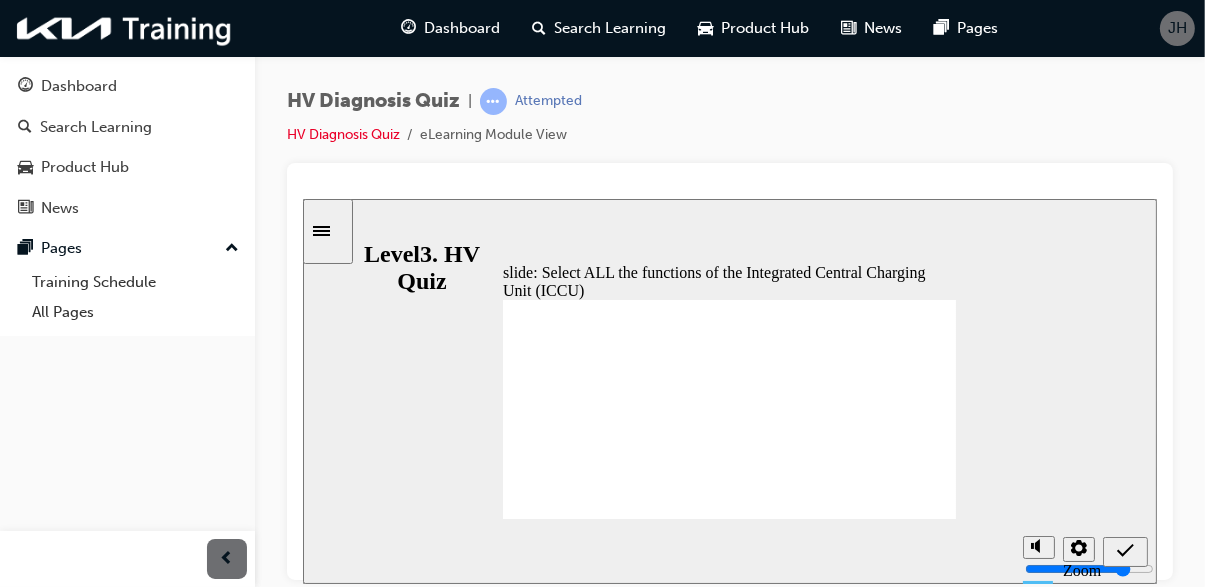 checkbox on "true" 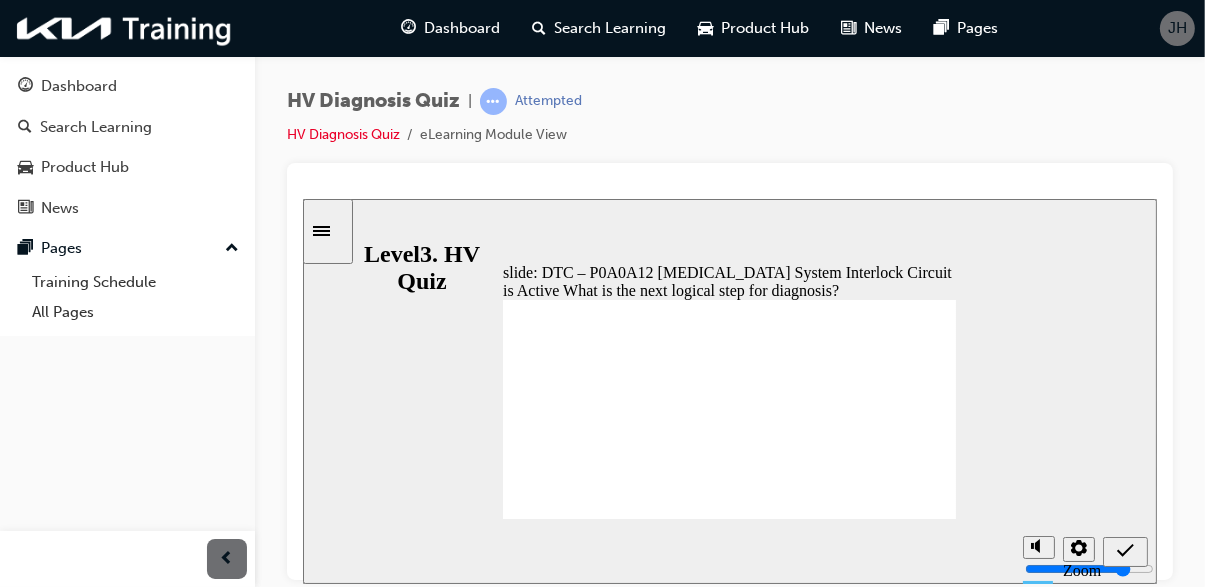 radio on "true" 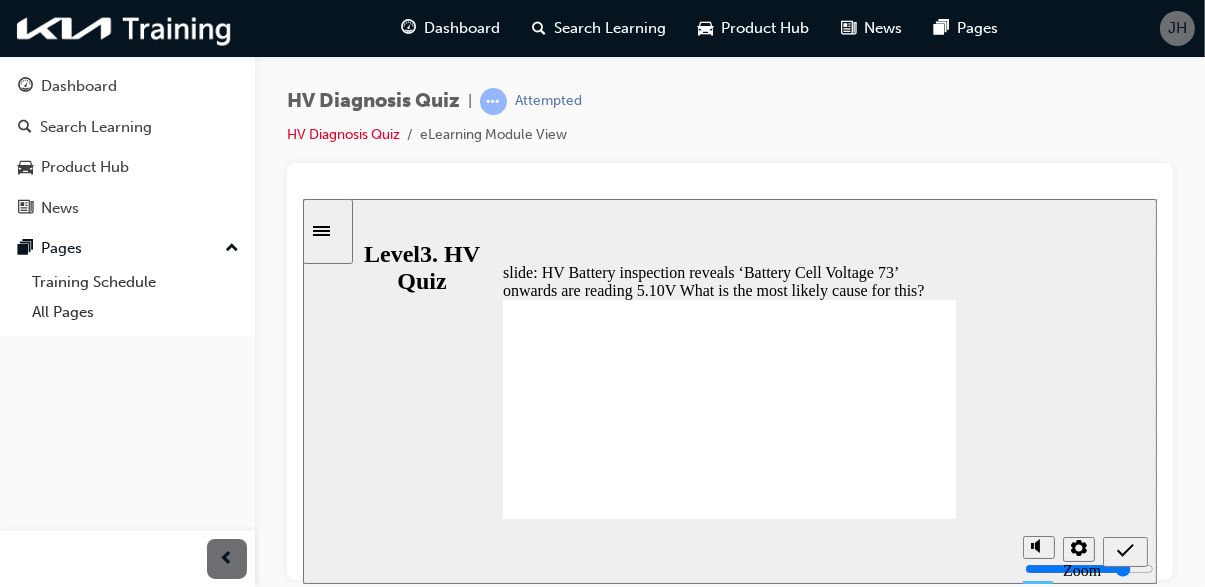 radio on "true" 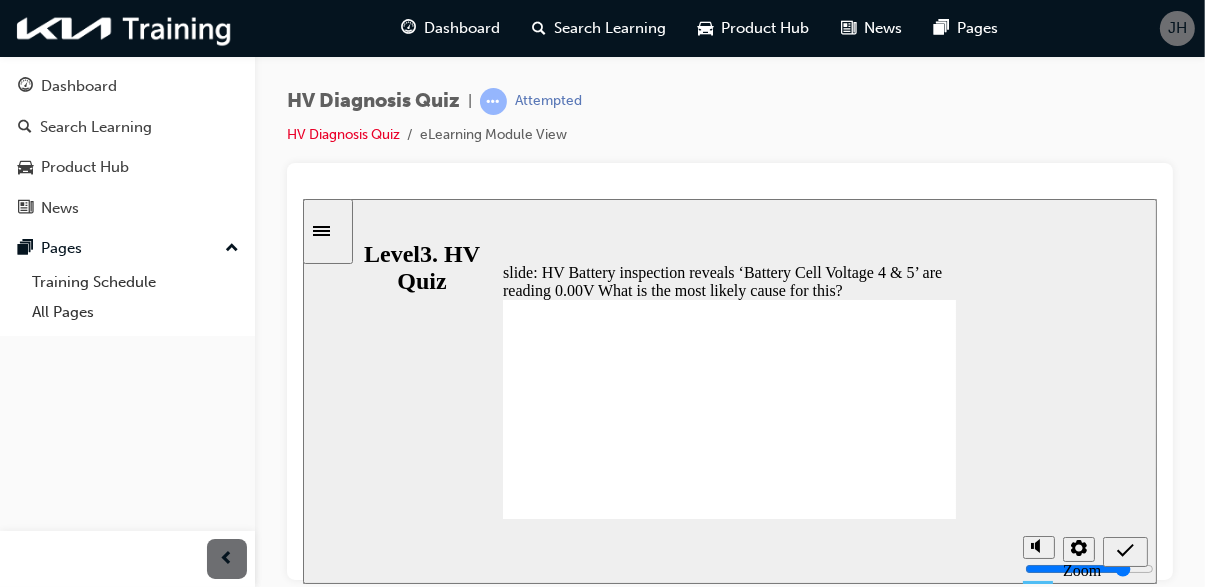 radio on "true" 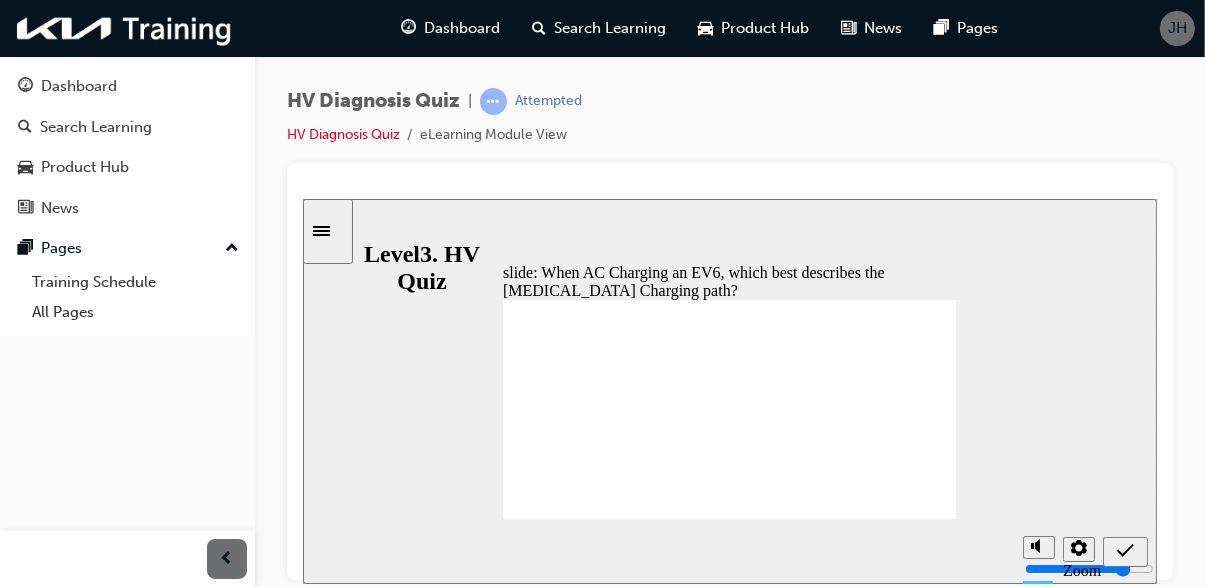 radio on "true" 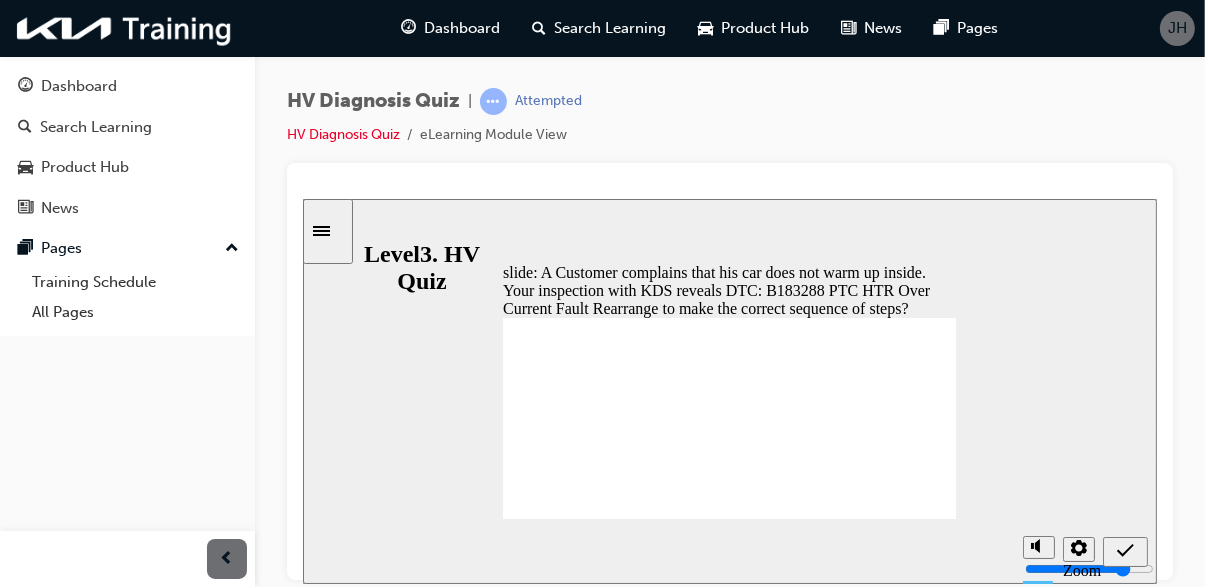 click 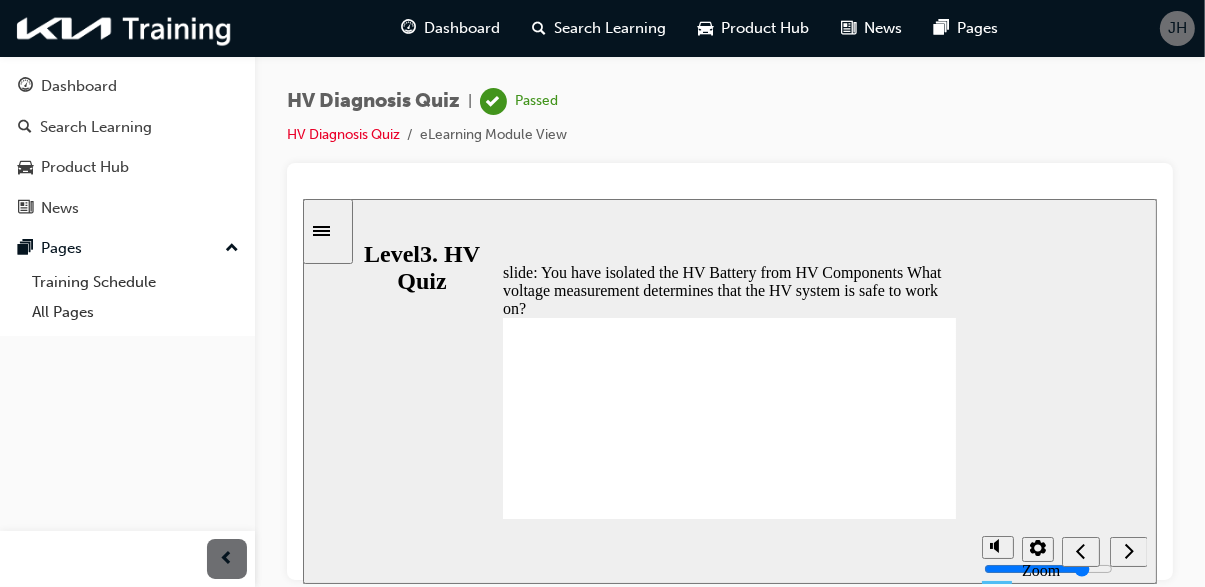 click at bounding box center [1128, 551] 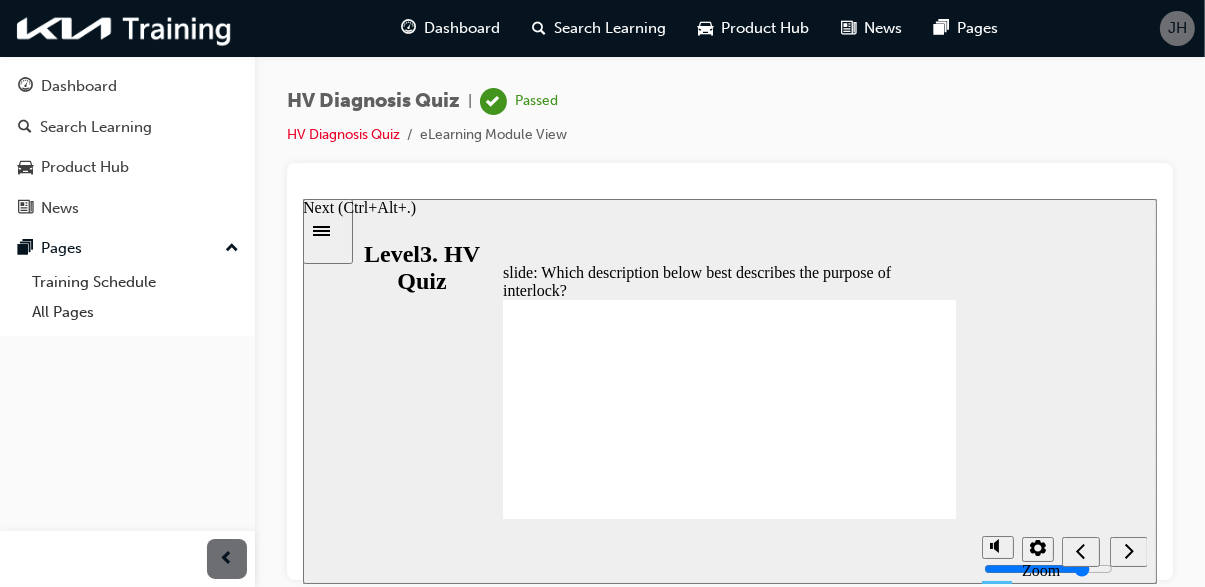 click at bounding box center (1128, 551) 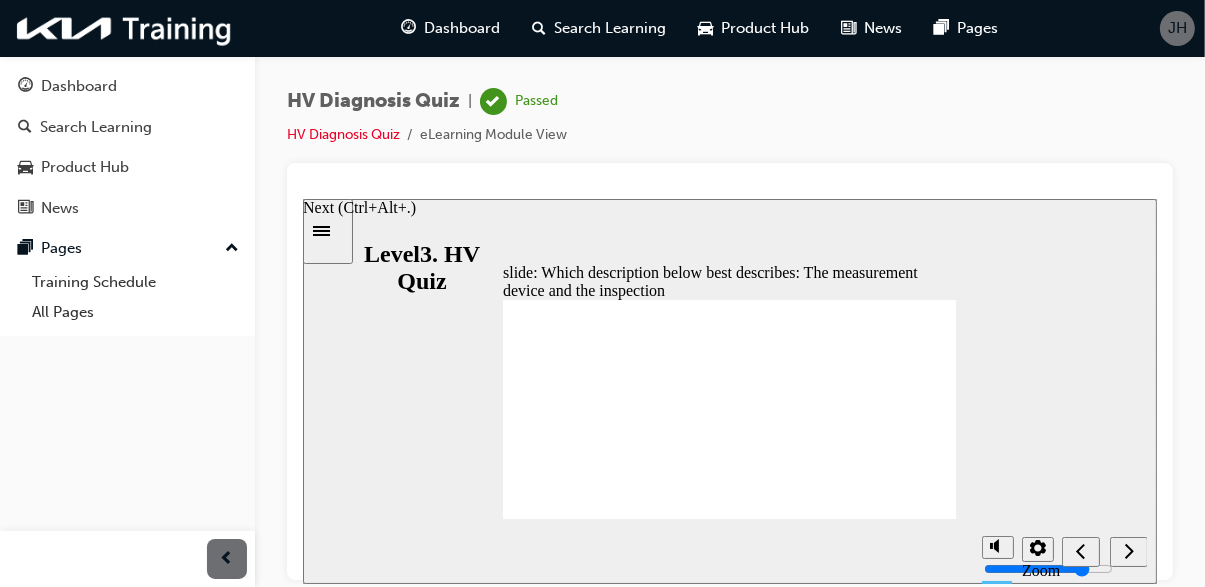 click at bounding box center [1128, 551] 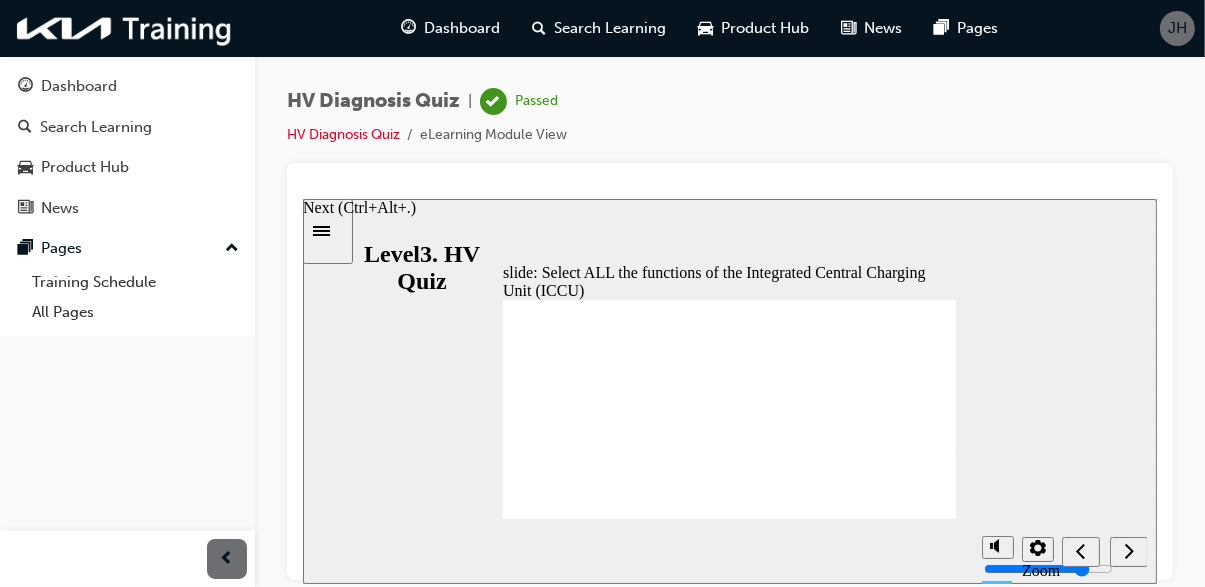 click 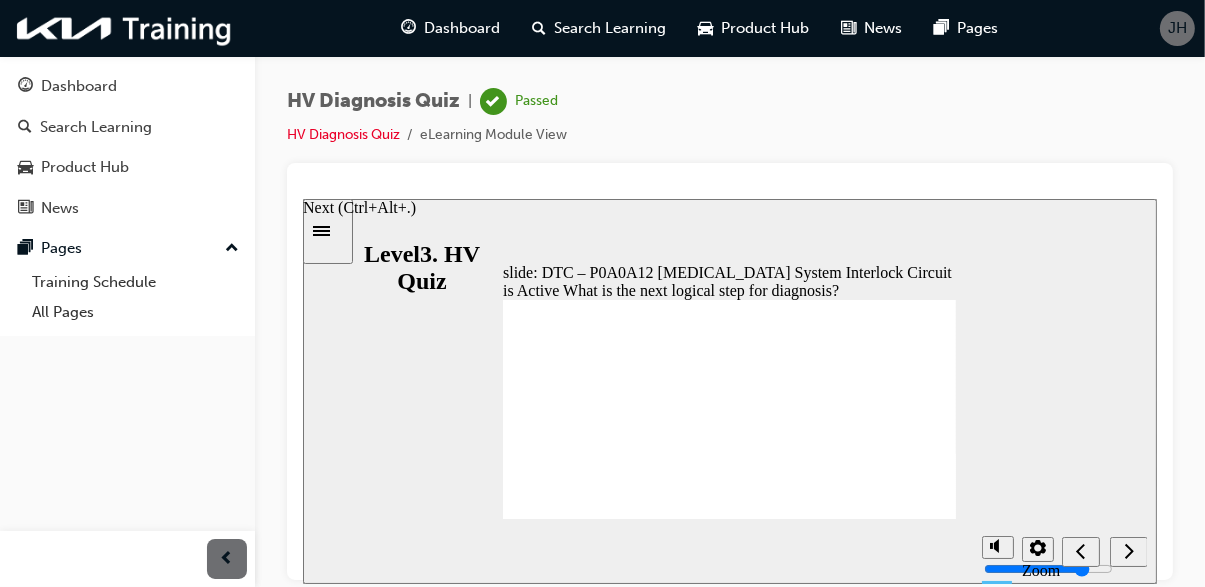 click 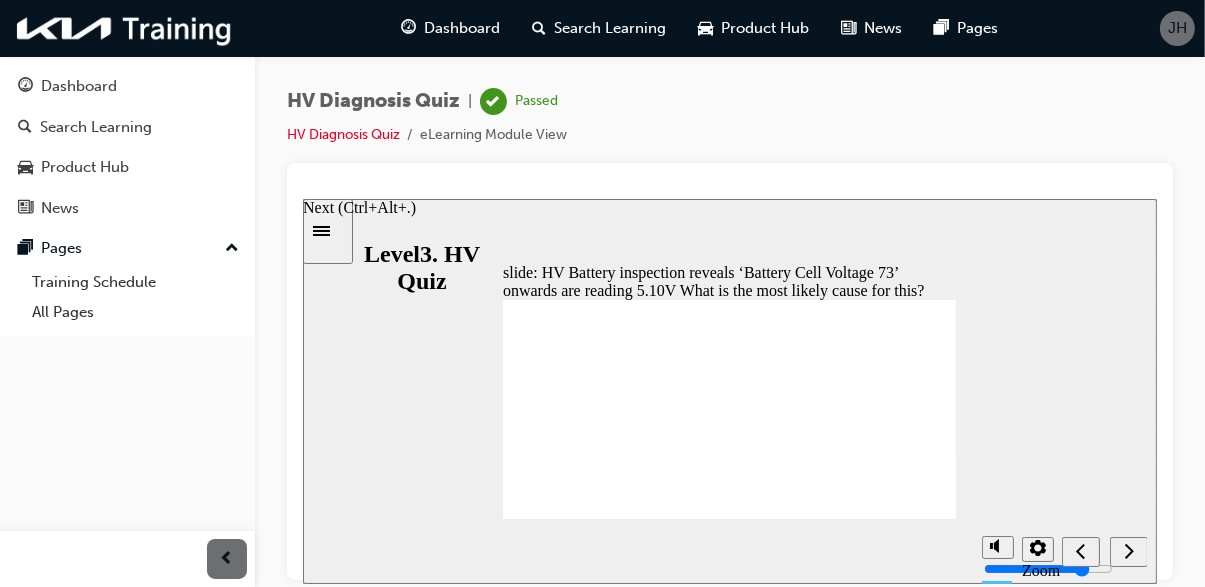 click 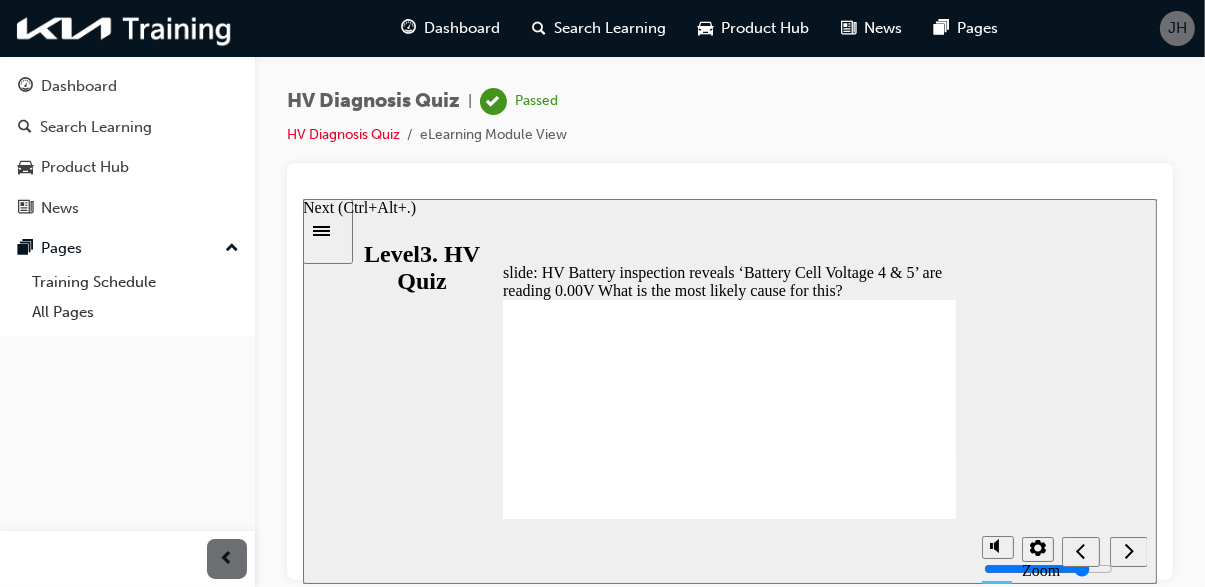 click at bounding box center (1128, 554) 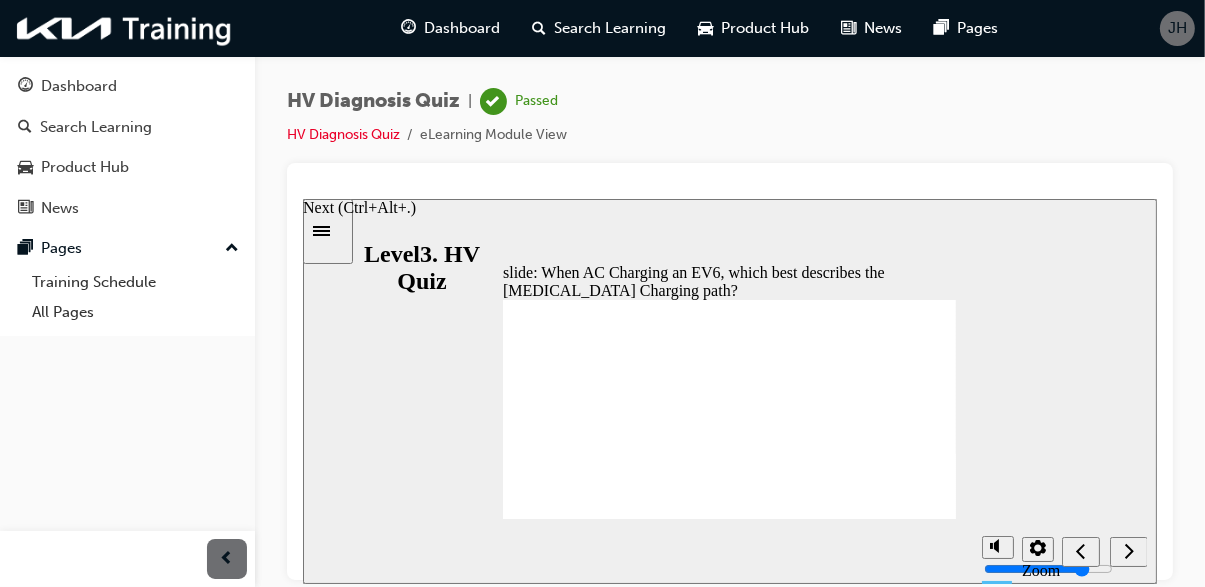 click at bounding box center [1128, 551] 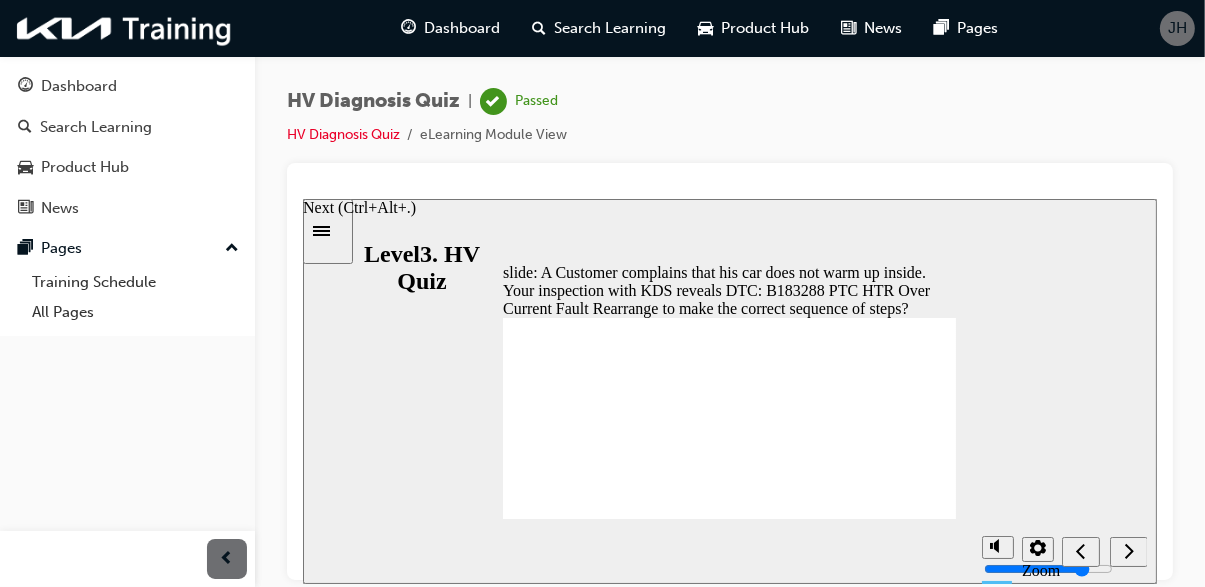 click at bounding box center [1128, 551] 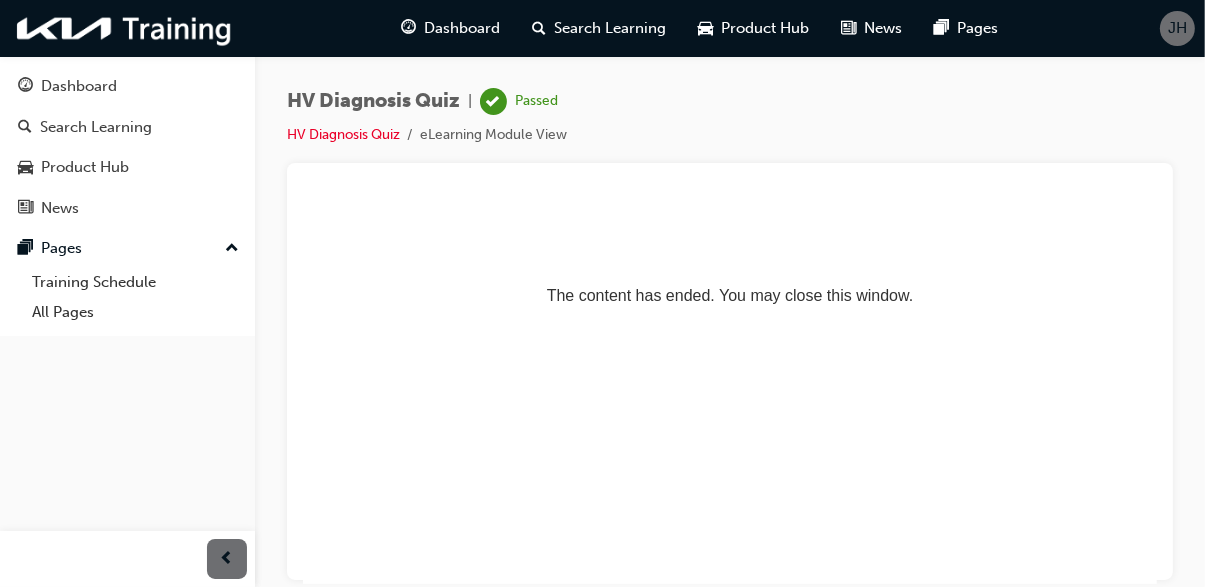 scroll, scrollTop: 0, scrollLeft: 0, axis: both 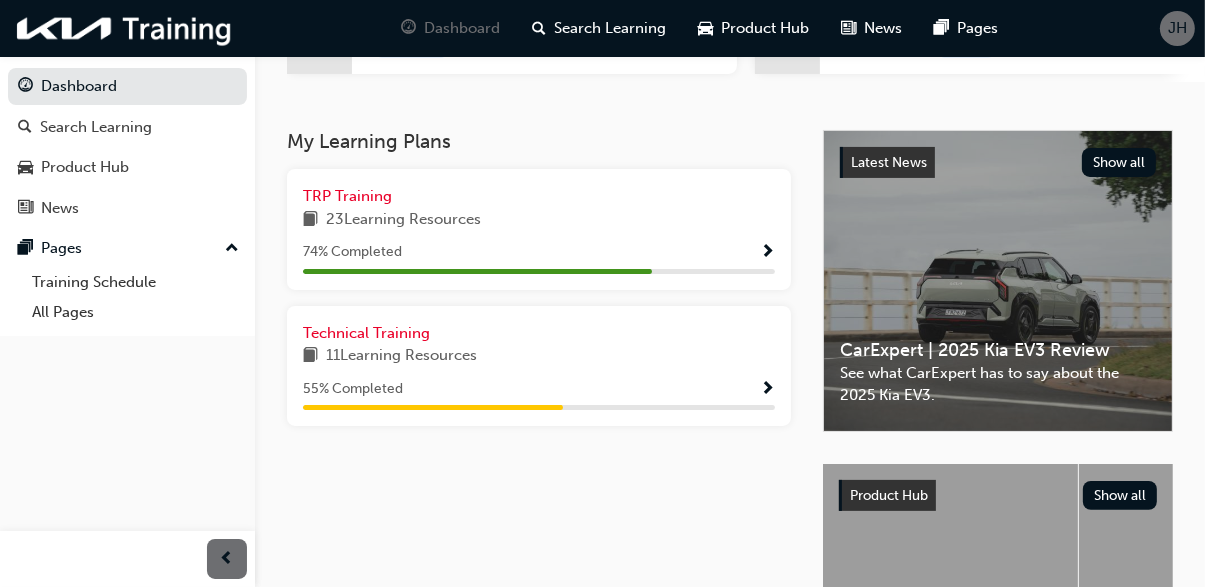 click on "11  Learning Resources" at bounding box center [539, 356] 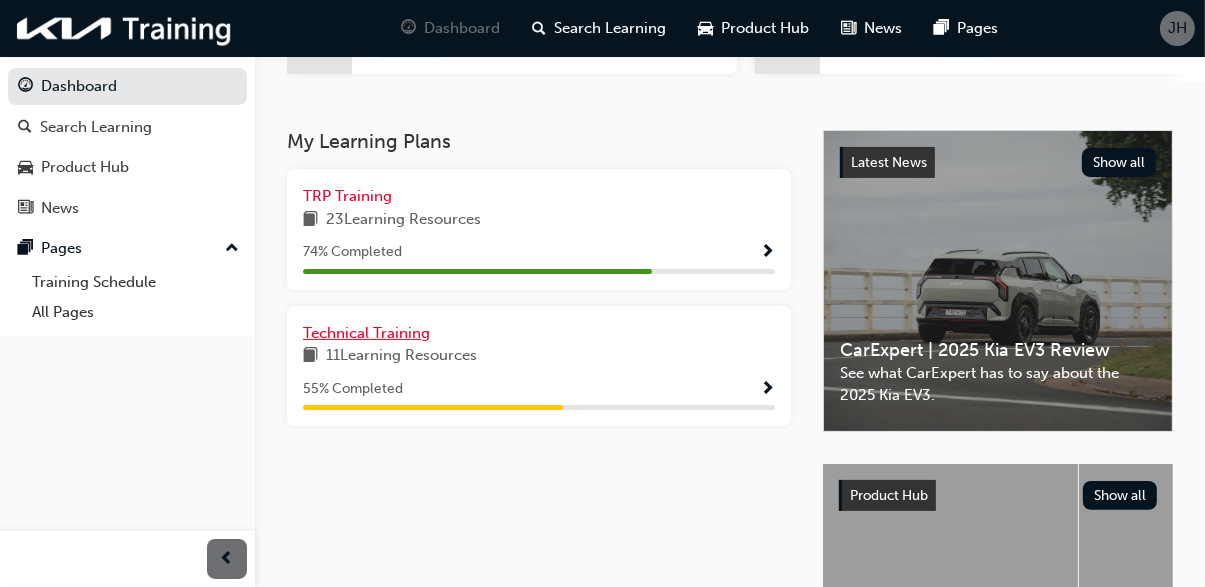 click on "Technical Training" at bounding box center [539, 333] 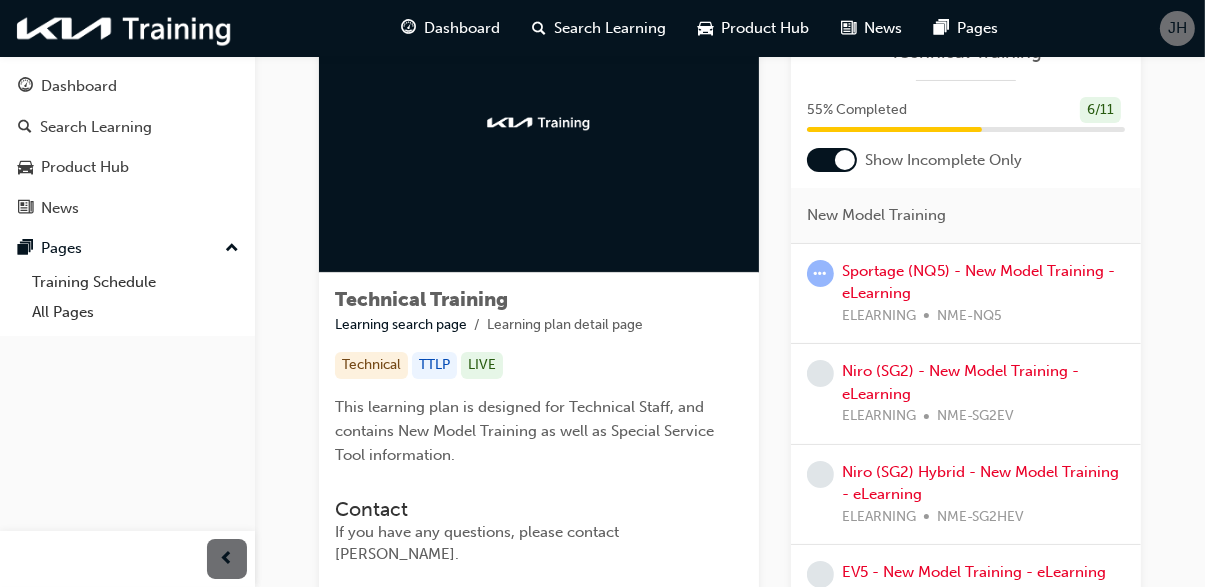 scroll, scrollTop: 0, scrollLeft: 0, axis: both 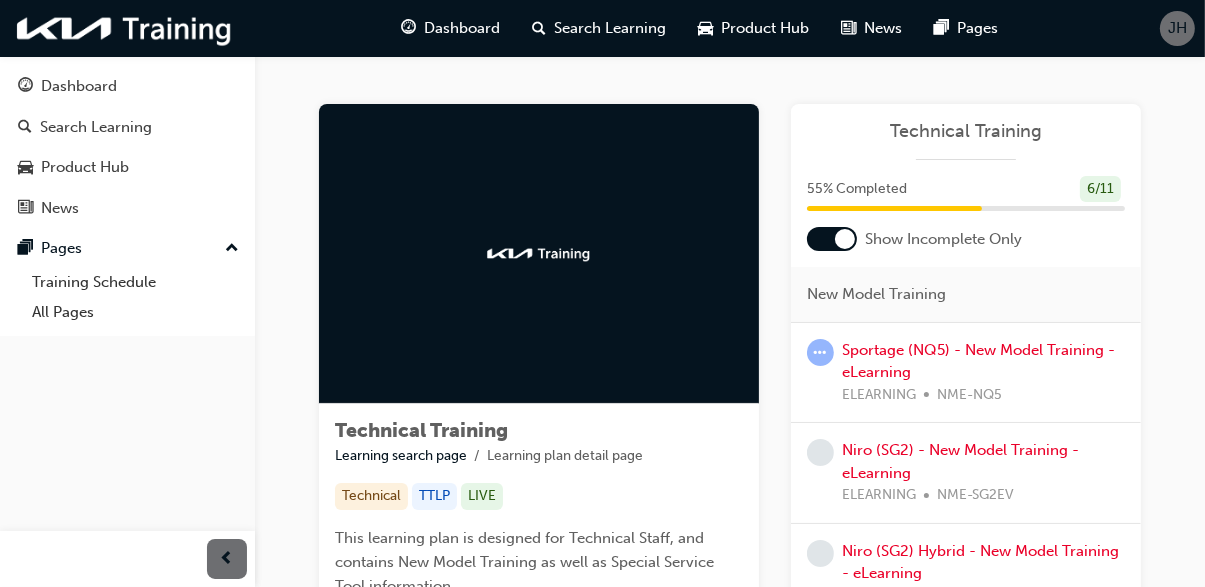 click on "Technical Training" at bounding box center [966, 131] 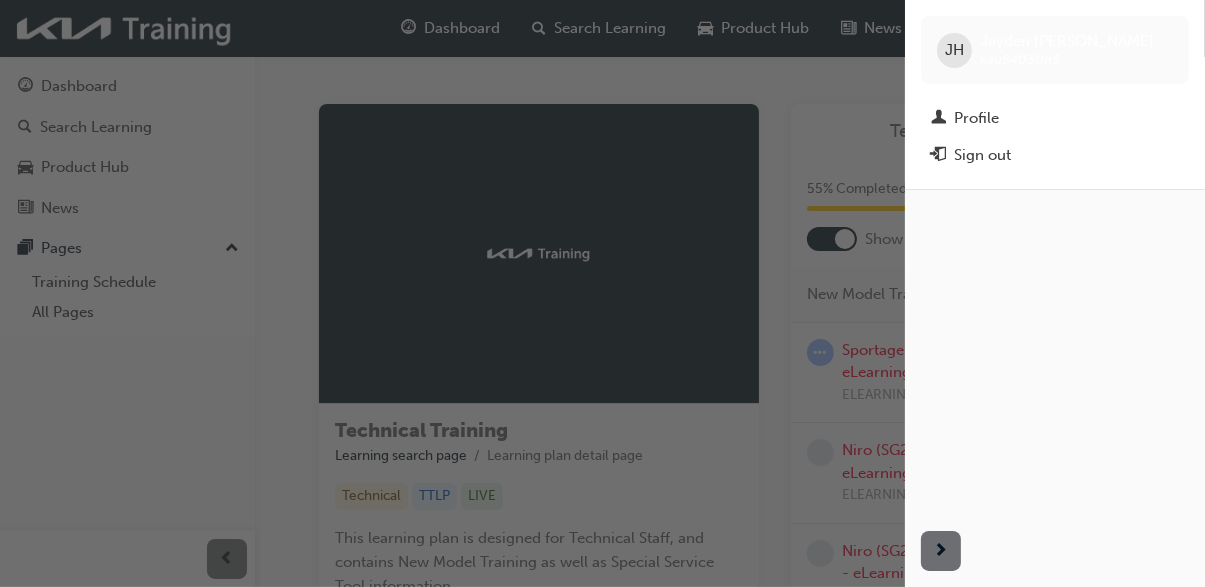 click on "Profile" at bounding box center (1055, 118) 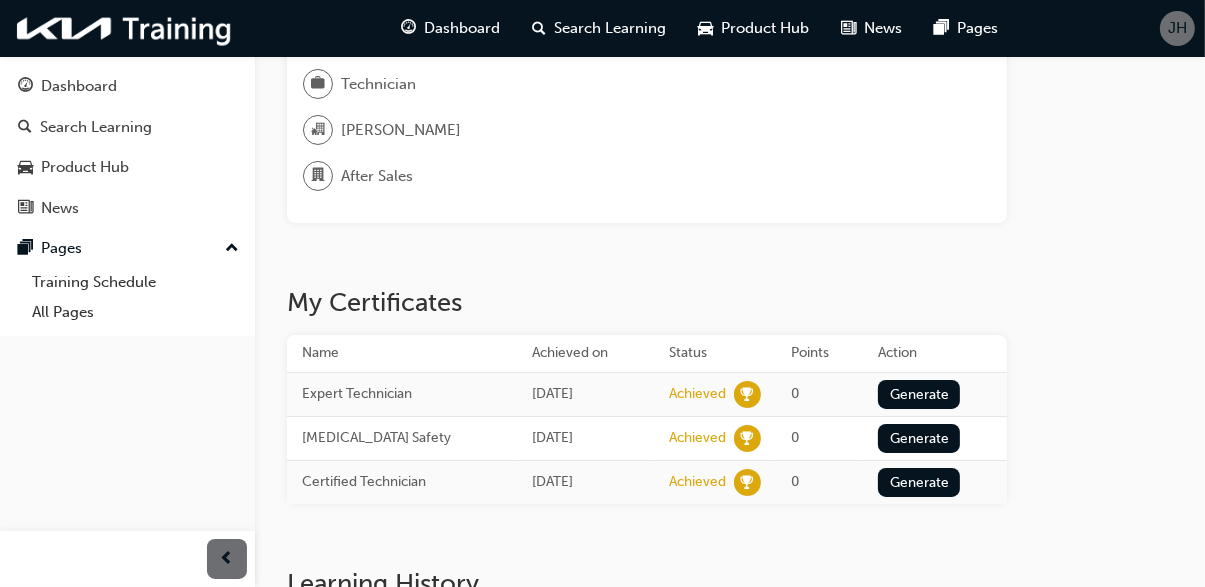 scroll, scrollTop: 168, scrollLeft: 0, axis: vertical 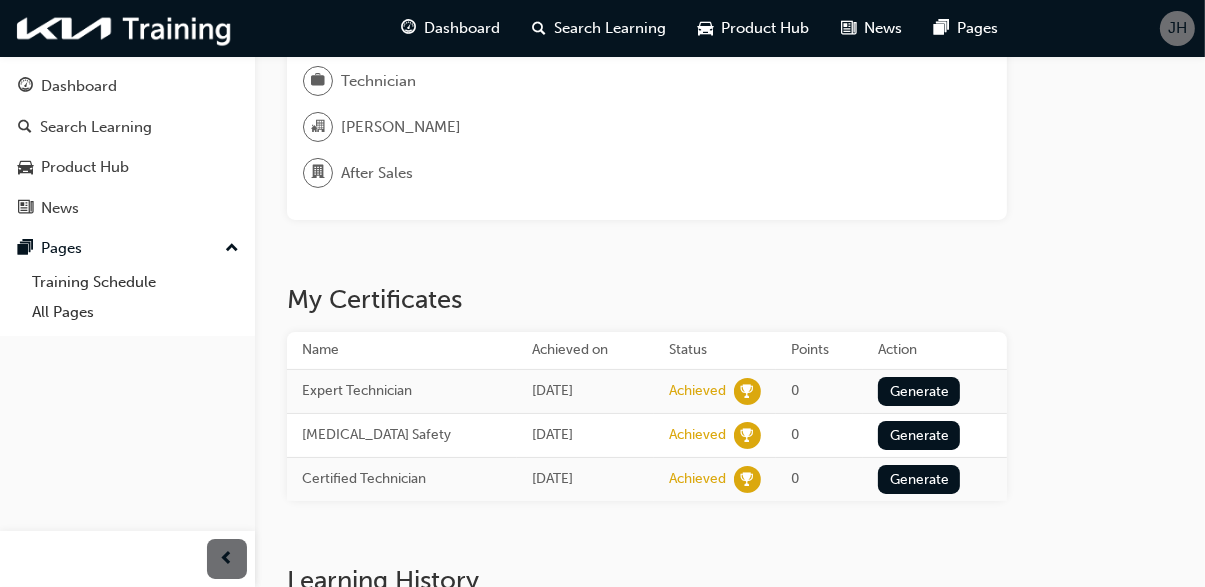 click on "Generate" at bounding box center [919, 391] 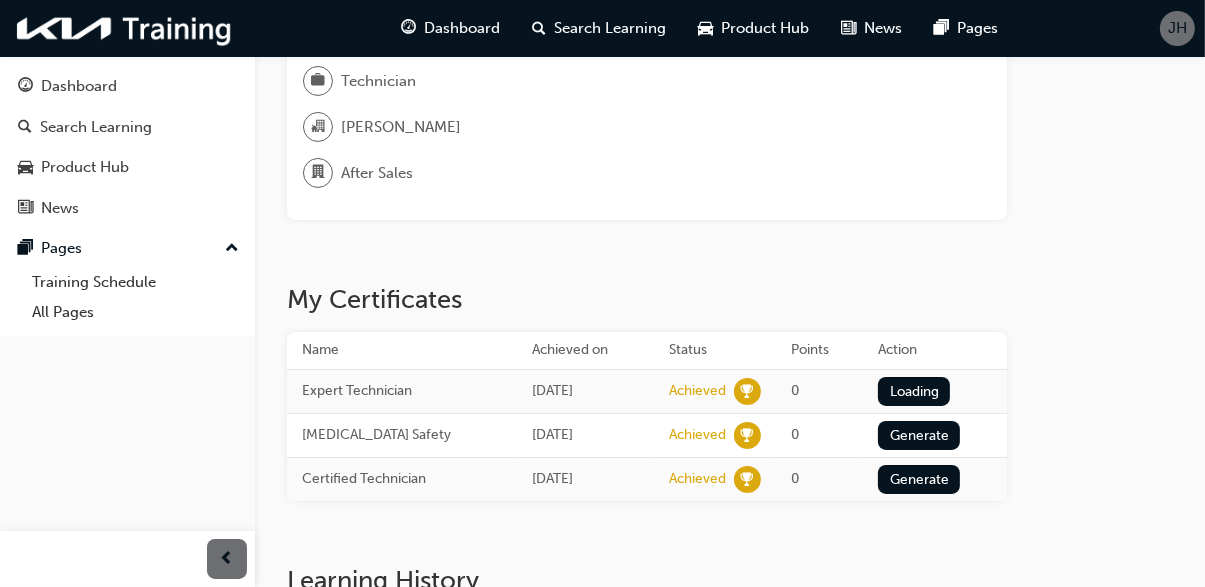 click on "Loading" at bounding box center (914, 391) 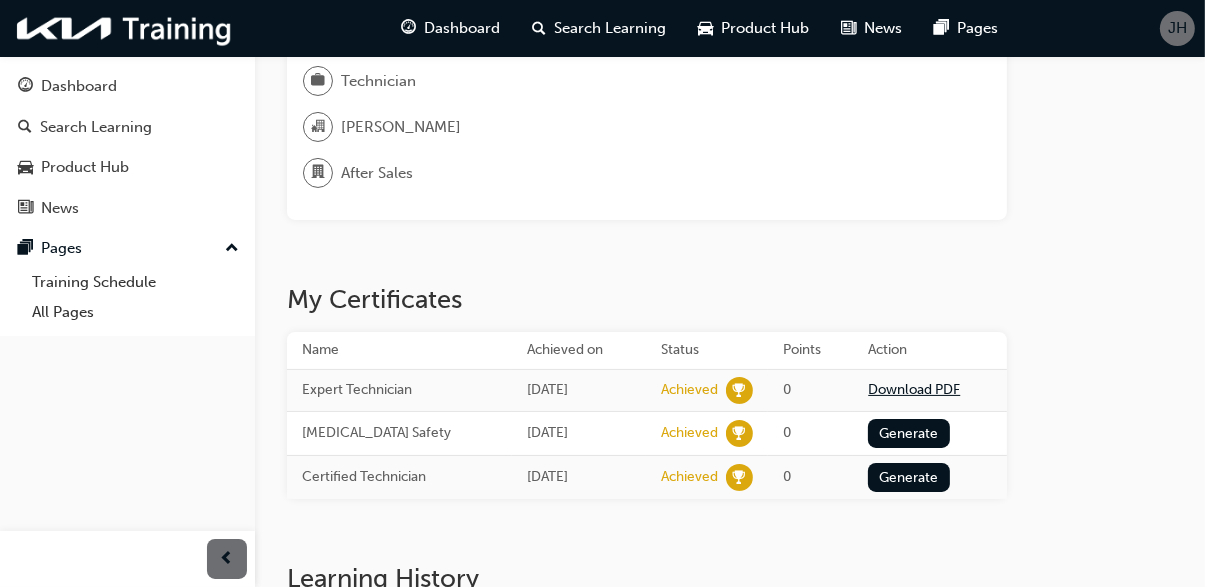 click on "Download PDF" at bounding box center [914, 389] 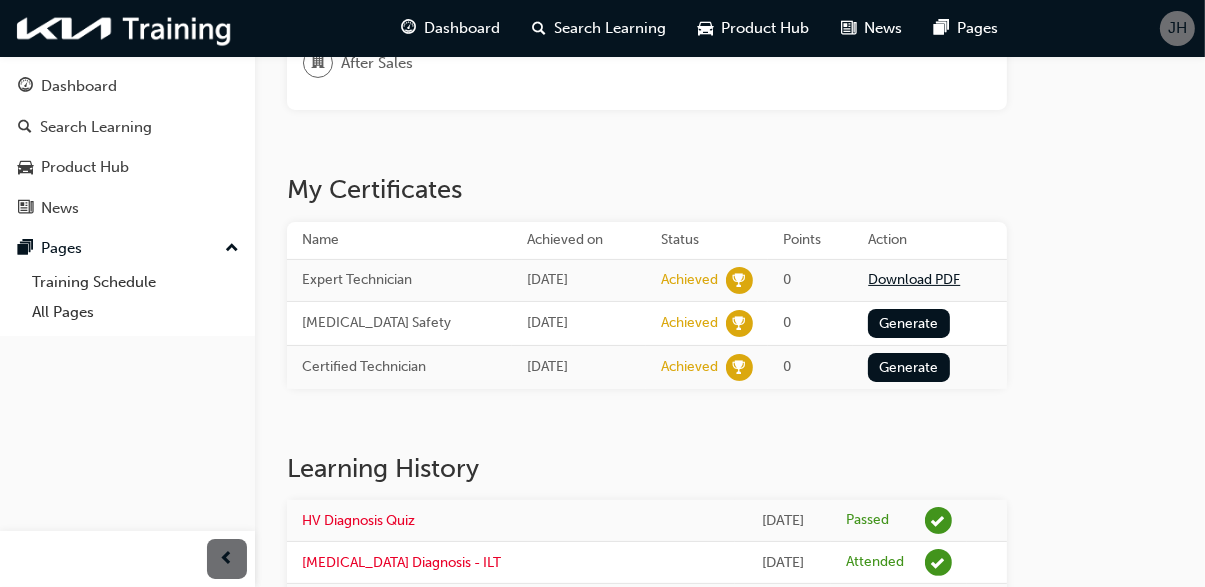 scroll, scrollTop: 282, scrollLeft: 0, axis: vertical 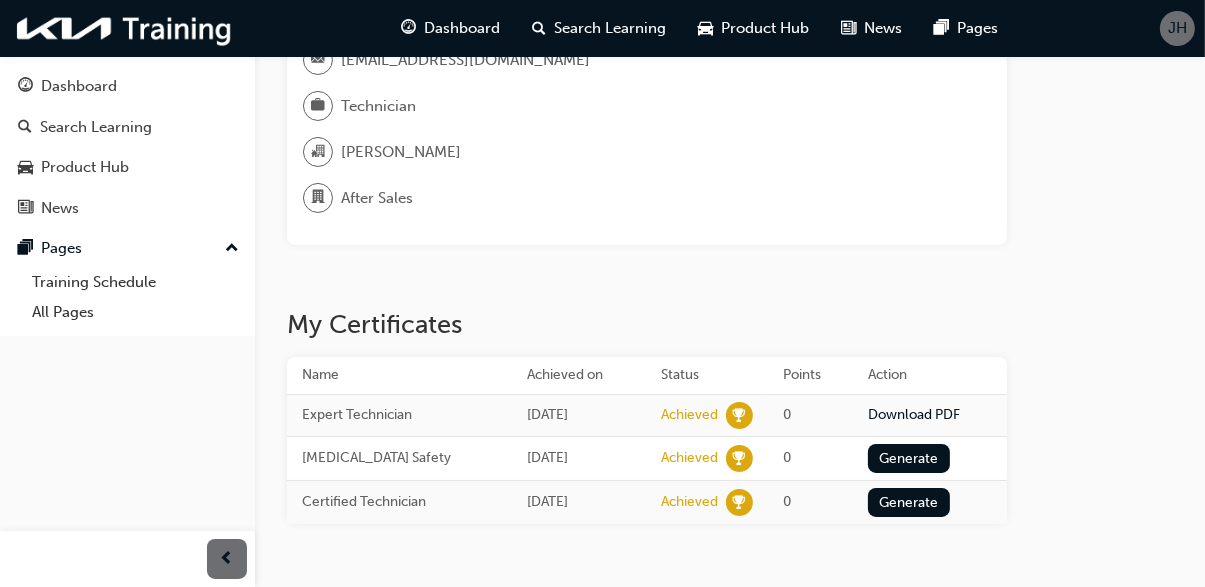 click on "0" at bounding box center (811, 502) 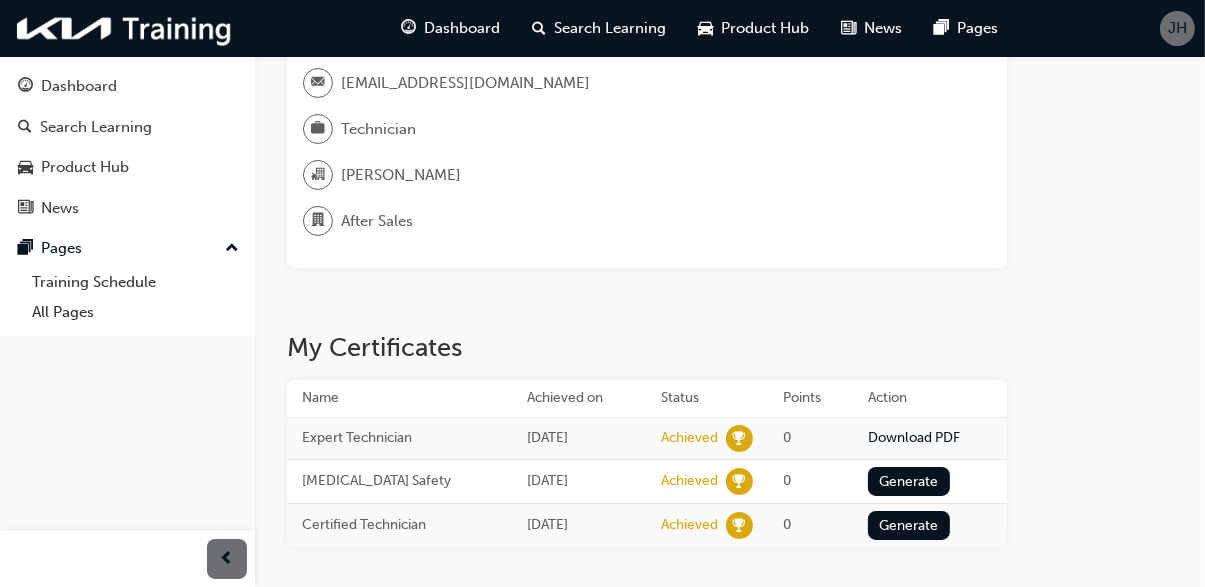 scroll, scrollTop: 133, scrollLeft: 0, axis: vertical 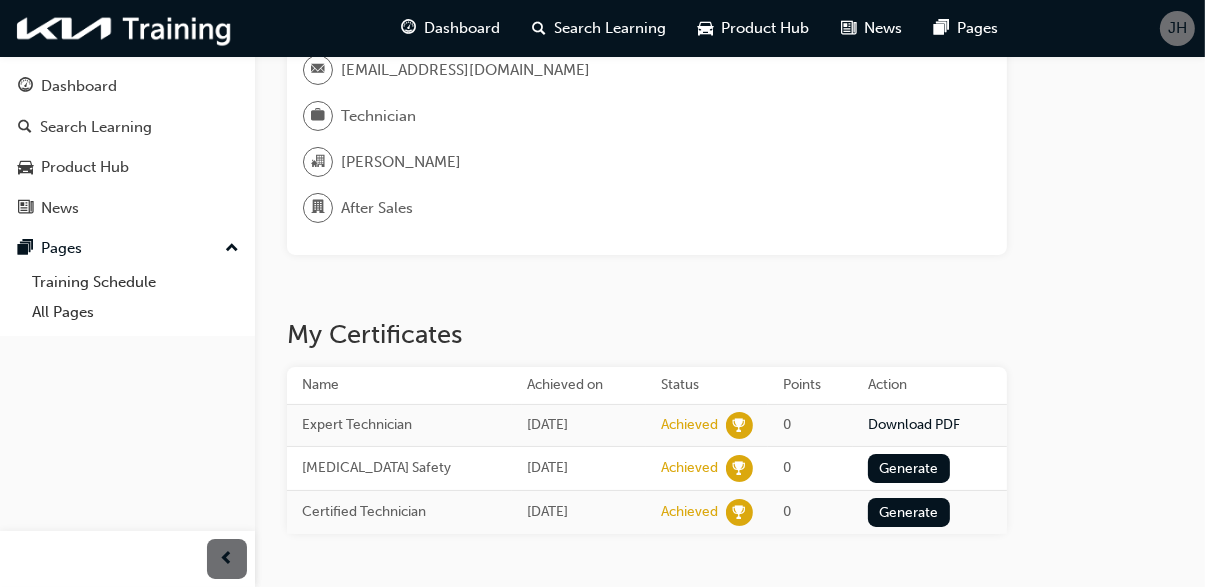 click at bounding box center [318, 70] 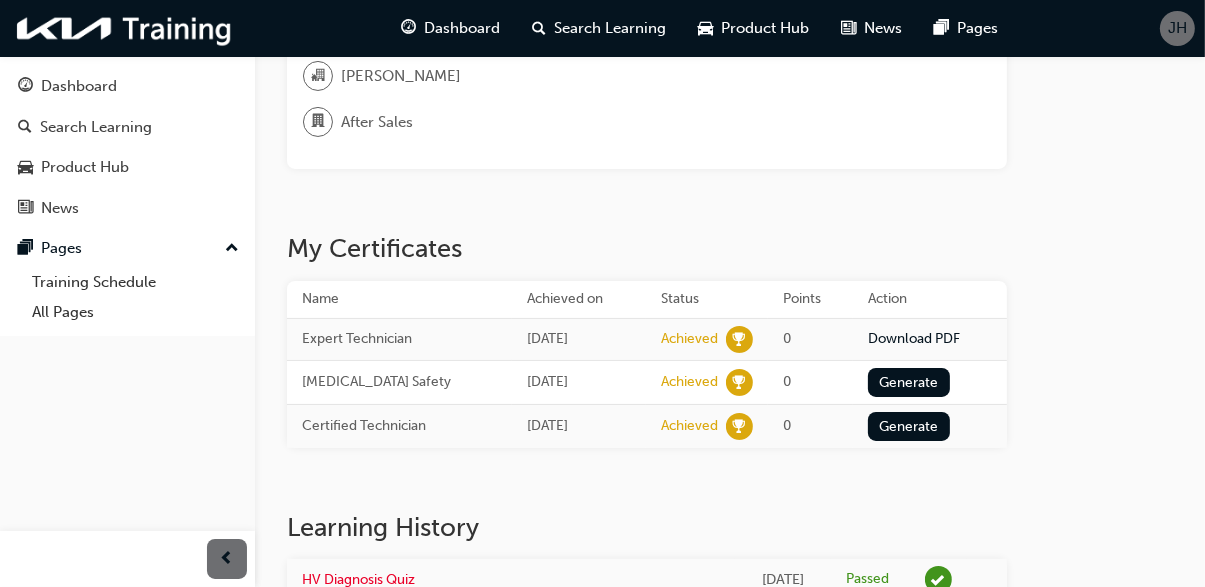 click on "Dashboard Search Learning Product Hub News Pages JH" at bounding box center (602, 28) 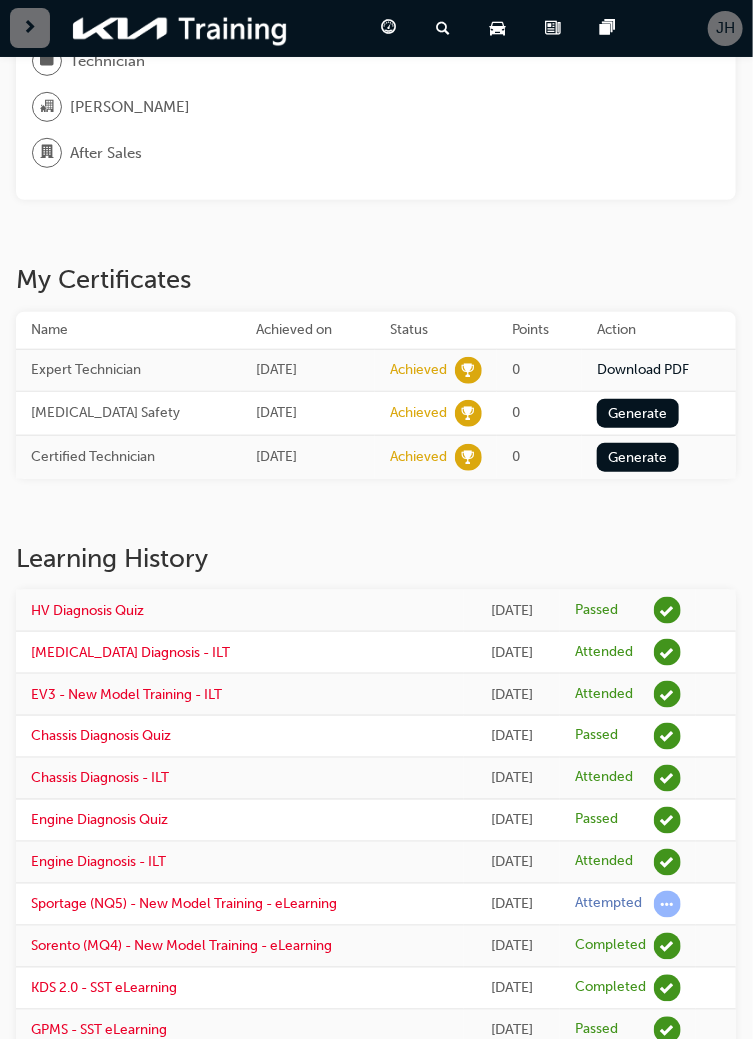 scroll, scrollTop: 0, scrollLeft: 0, axis: both 